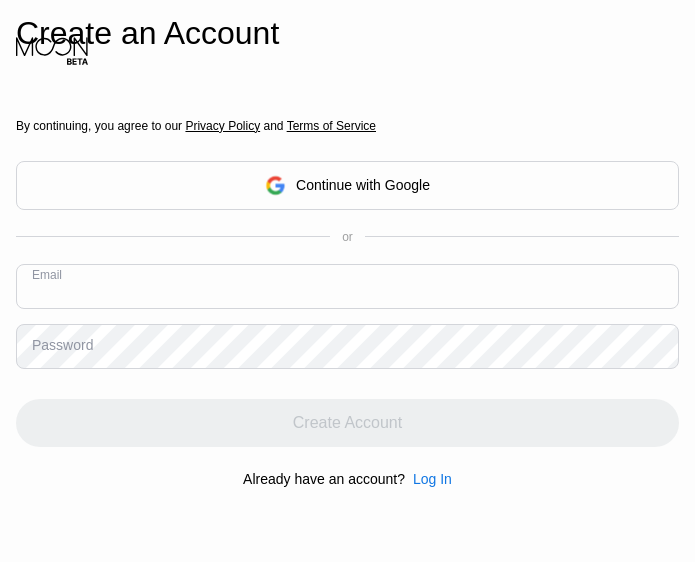 scroll, scrollTop: 0, scrollLeft: 0, axis: both 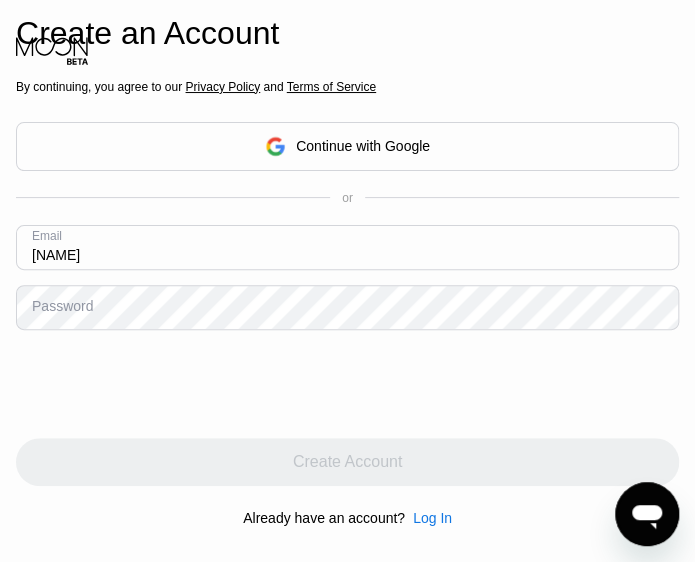 type on "[NAME]" 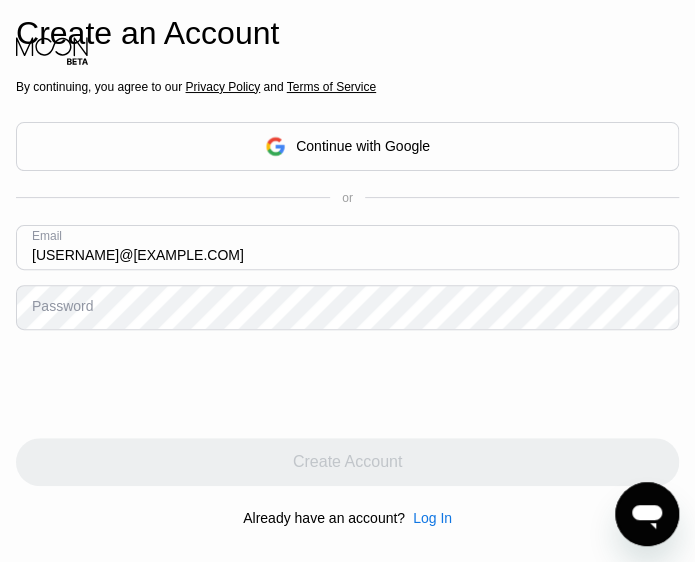 type on "[USERNAME]@[EXAMPLE.COM]" 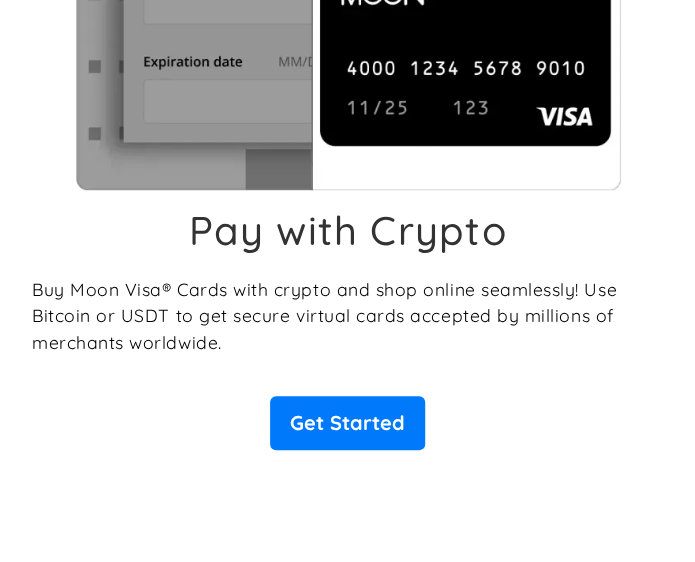 scroll, scrollTop: 302, scrollLeft: 0, axis: vertical 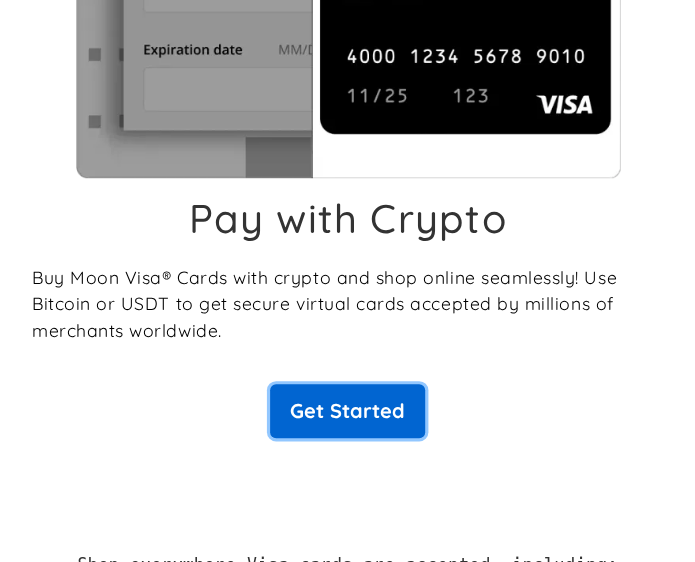 click on "Get Started" at bounding box center (347, 411) 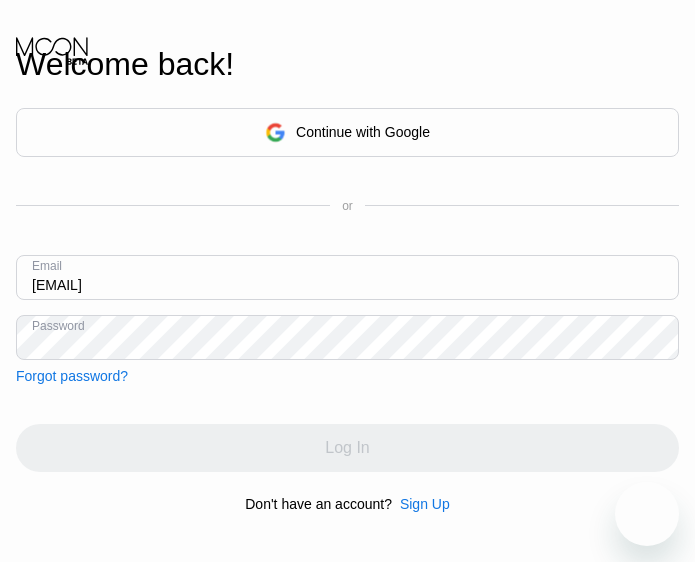 scroll, scrollTop: 0, scrollLeft: 0, axis: both 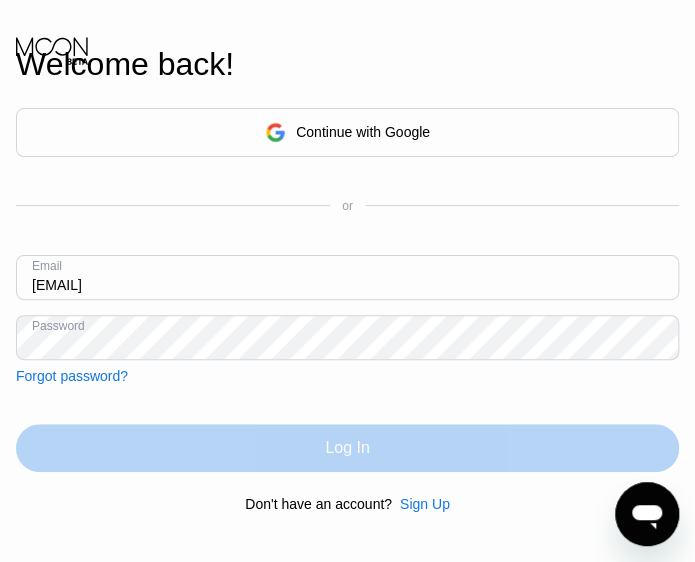 click on "Log In" at bounding box center [347, 448] 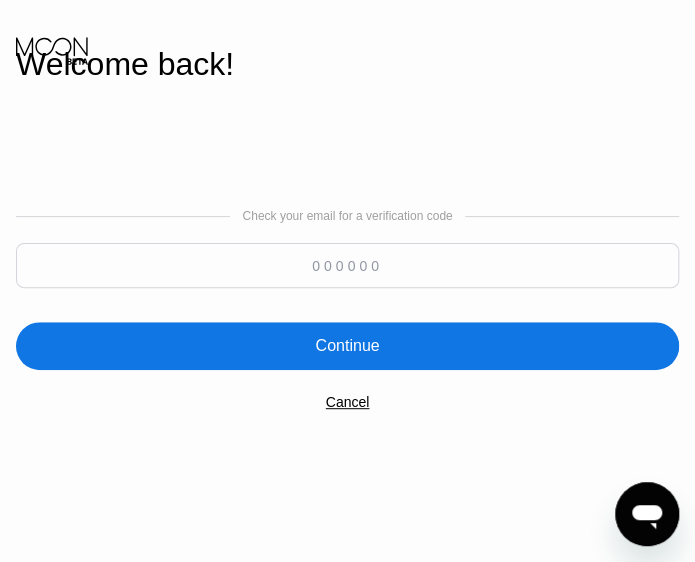 click at bounding box center (347, 265) 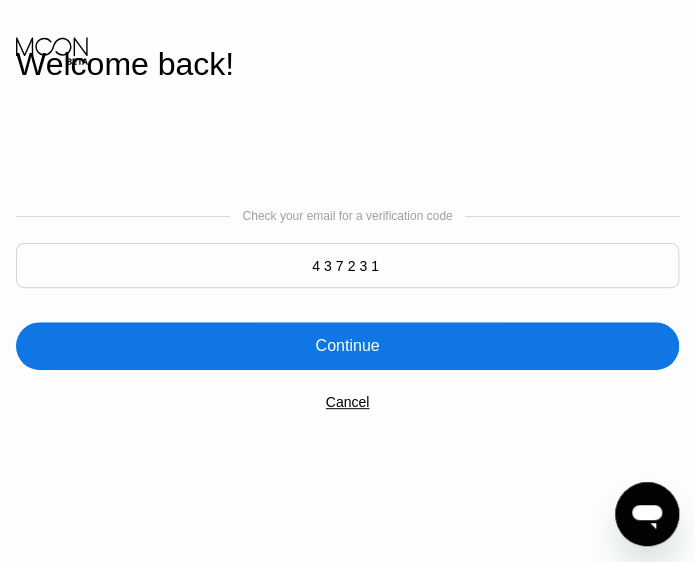 type on "437231" 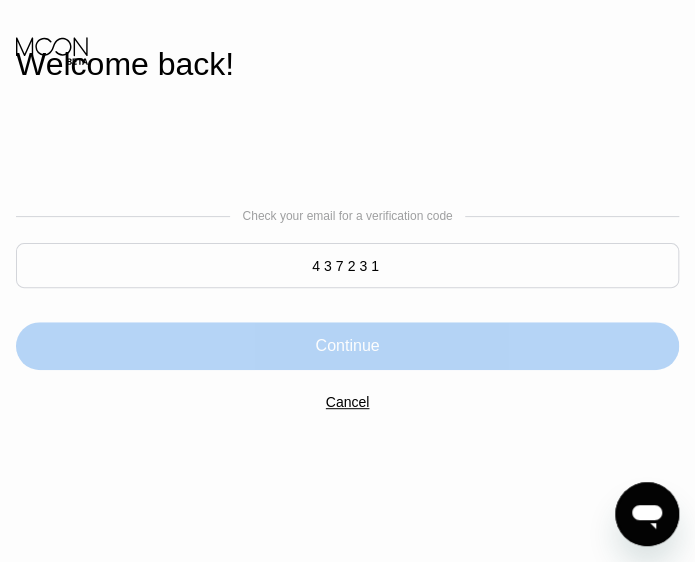 click on "Continue" at bounding box center (347, 346) 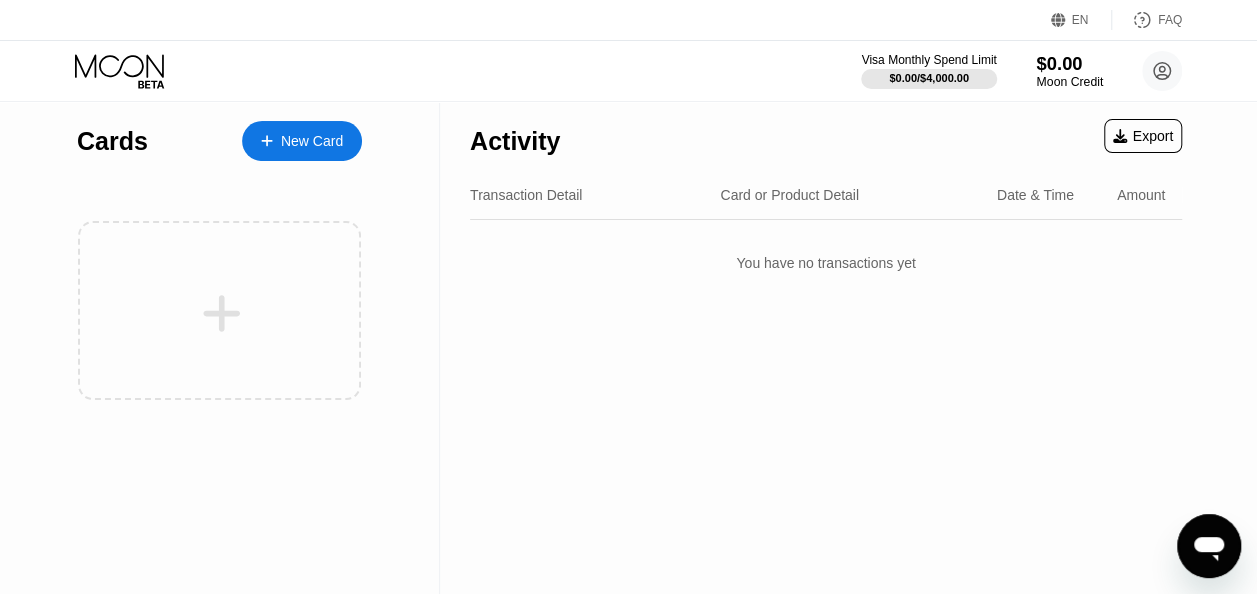 click on "$0.00" at bounding box center [1069, 63] 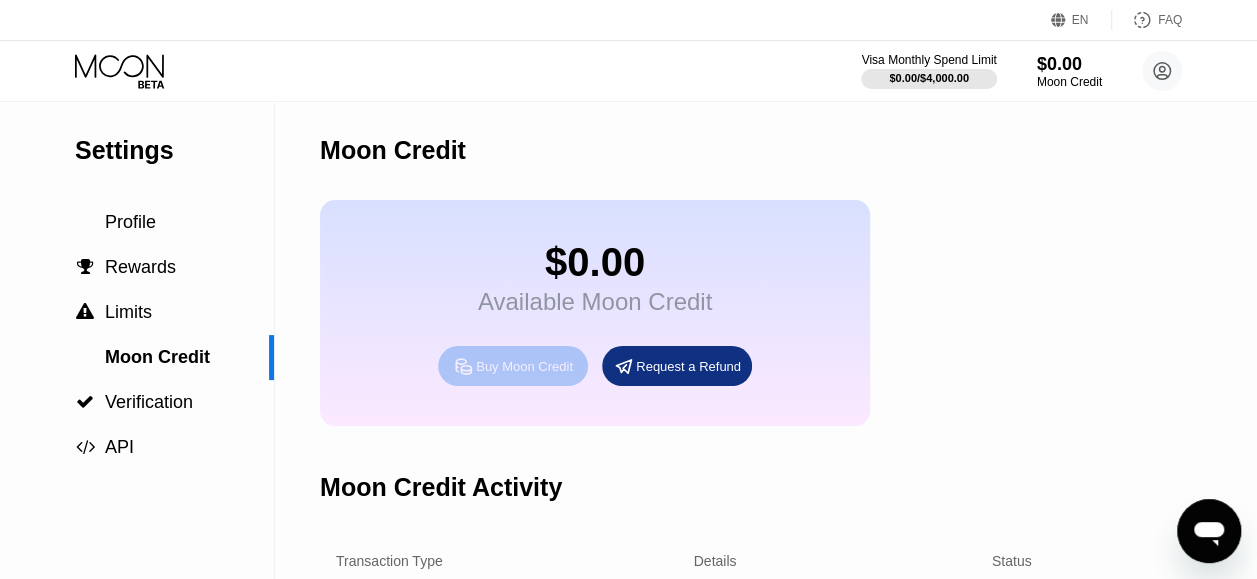 click on "Buy Moon Credit" at bounding box center [524, 366] 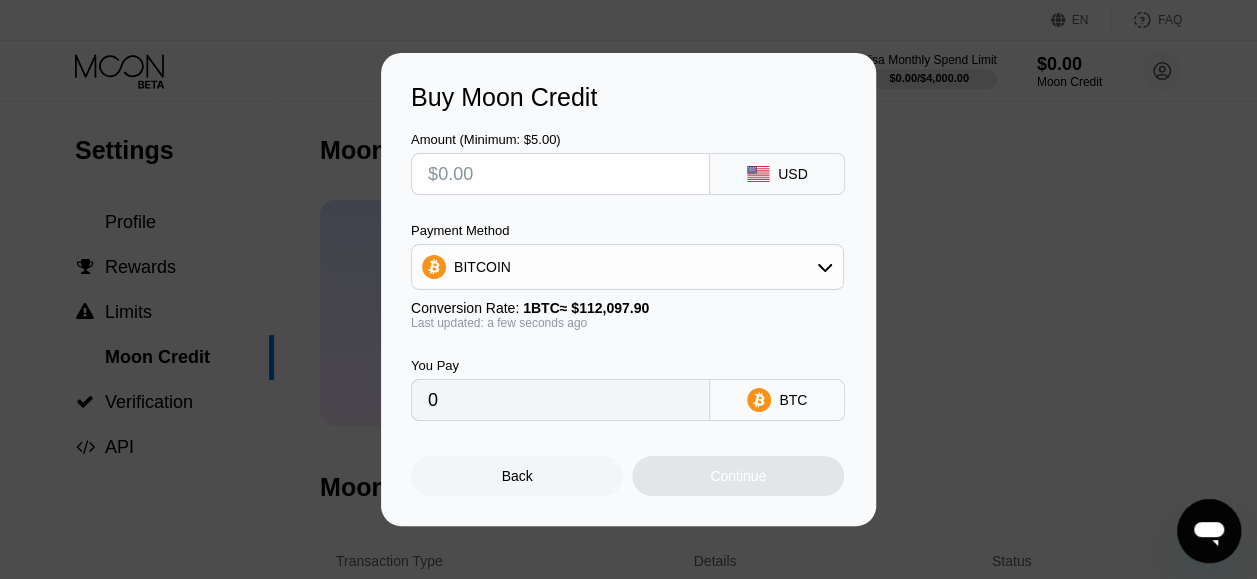 click at bounding box center (560, 174) 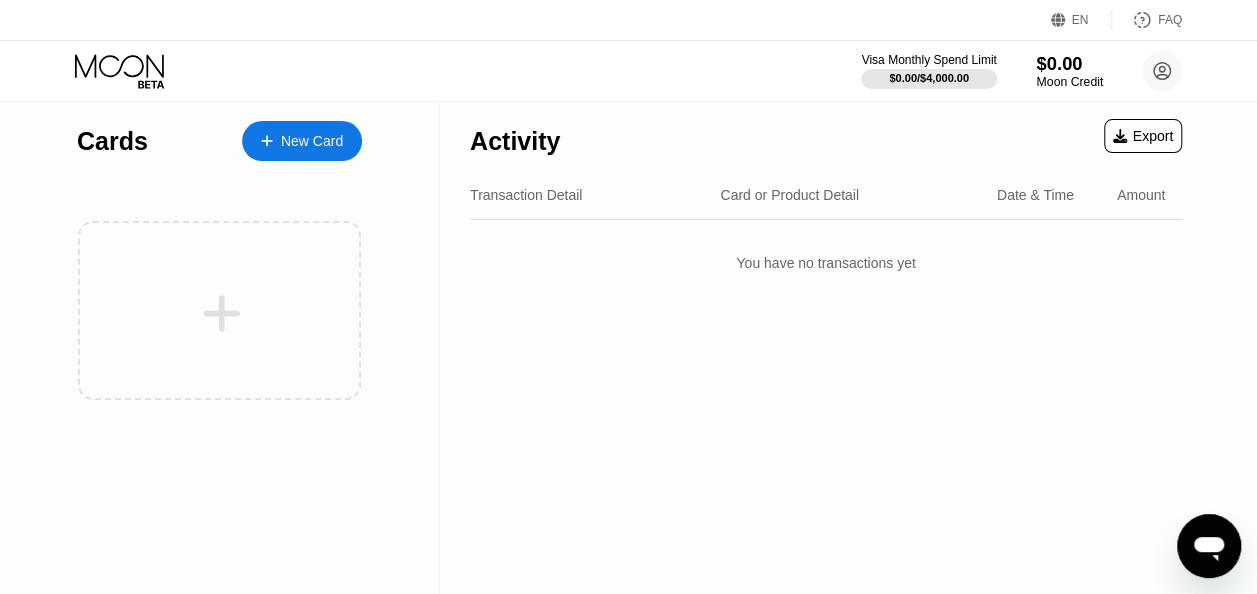click on "$0.00" at bounding box center [1069, 63] 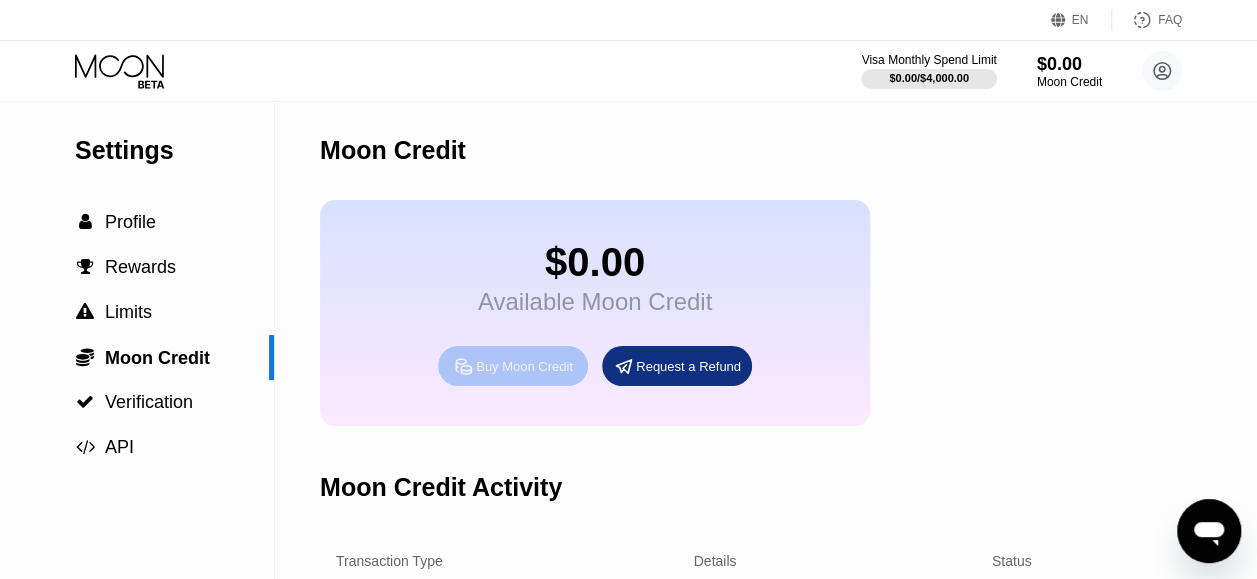 click on "Buy Moon Credit" at bounding box center [524, 366] 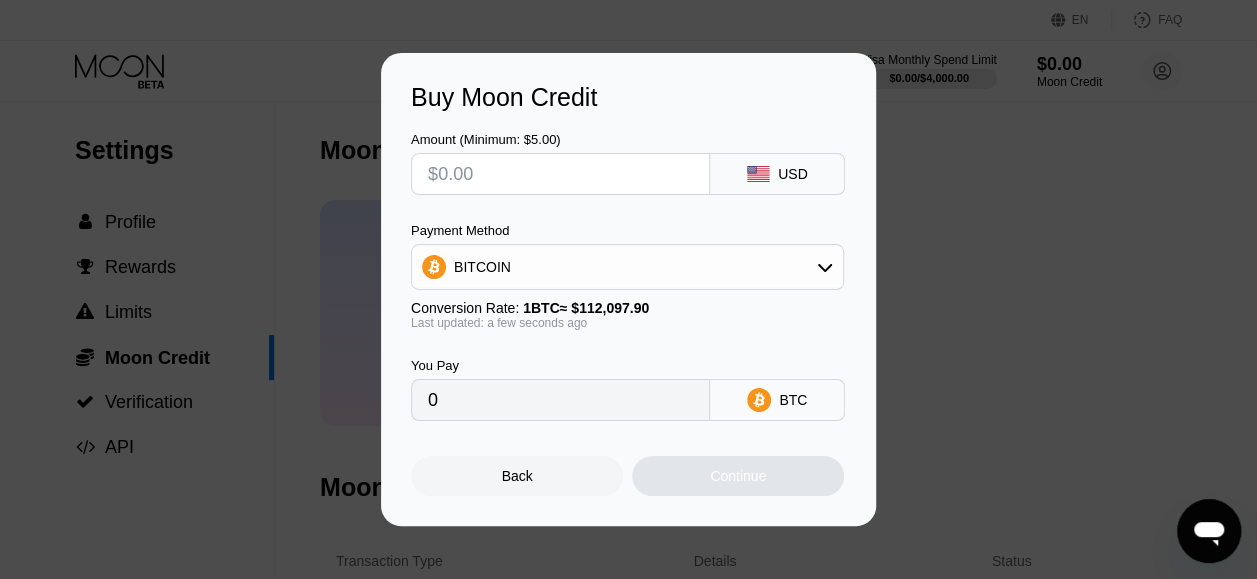 click at bounding box center (560, 174) 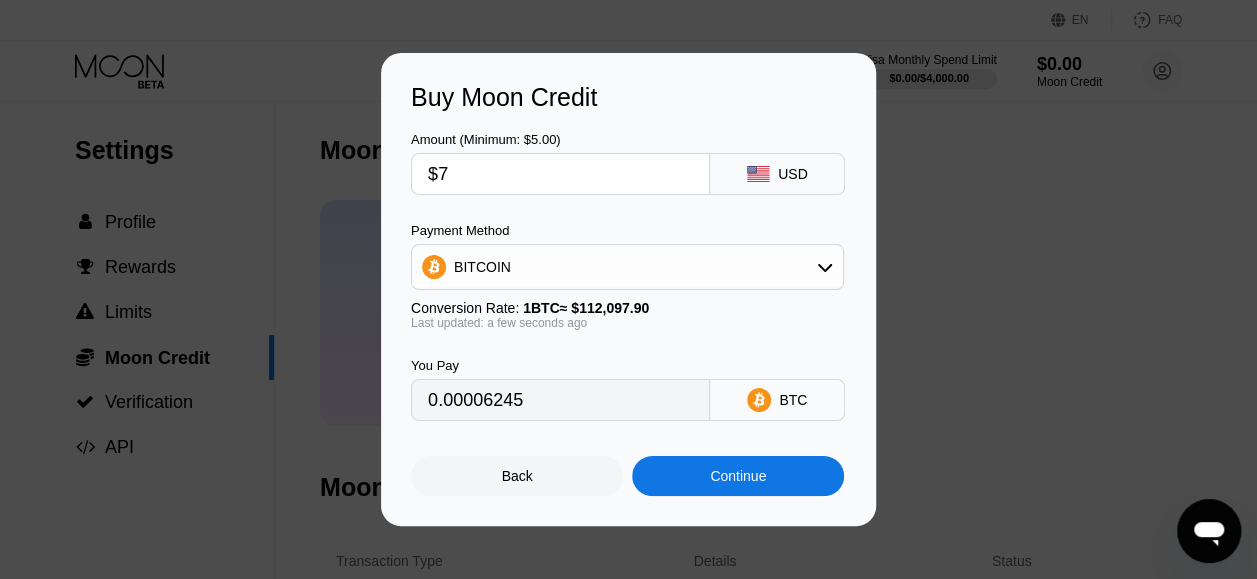type on "0.00006245" 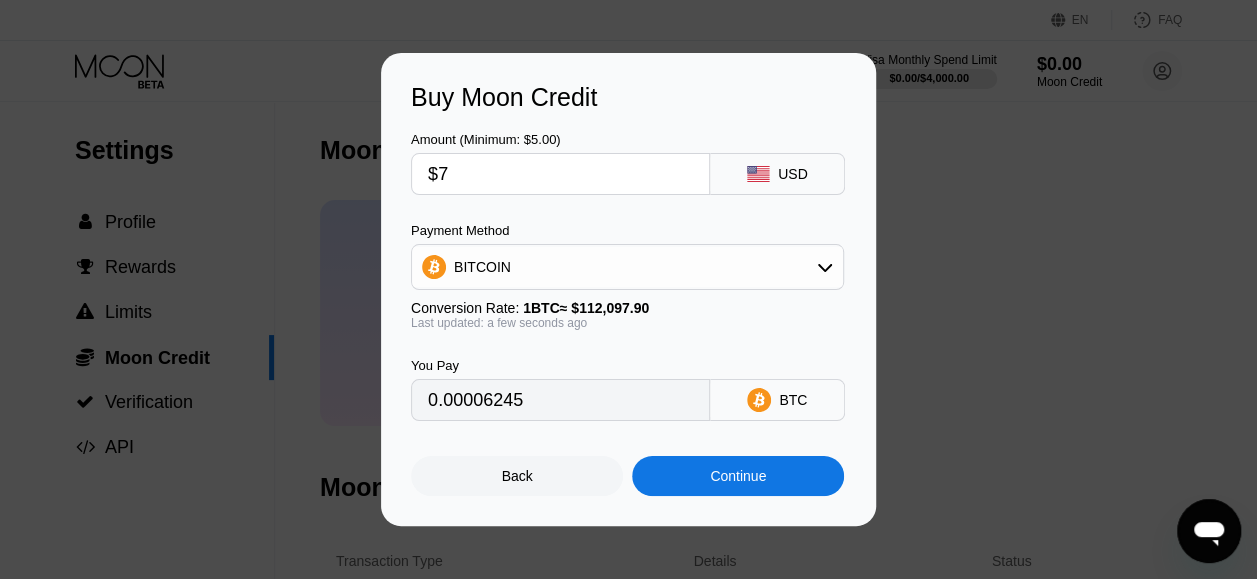 type on "$70" 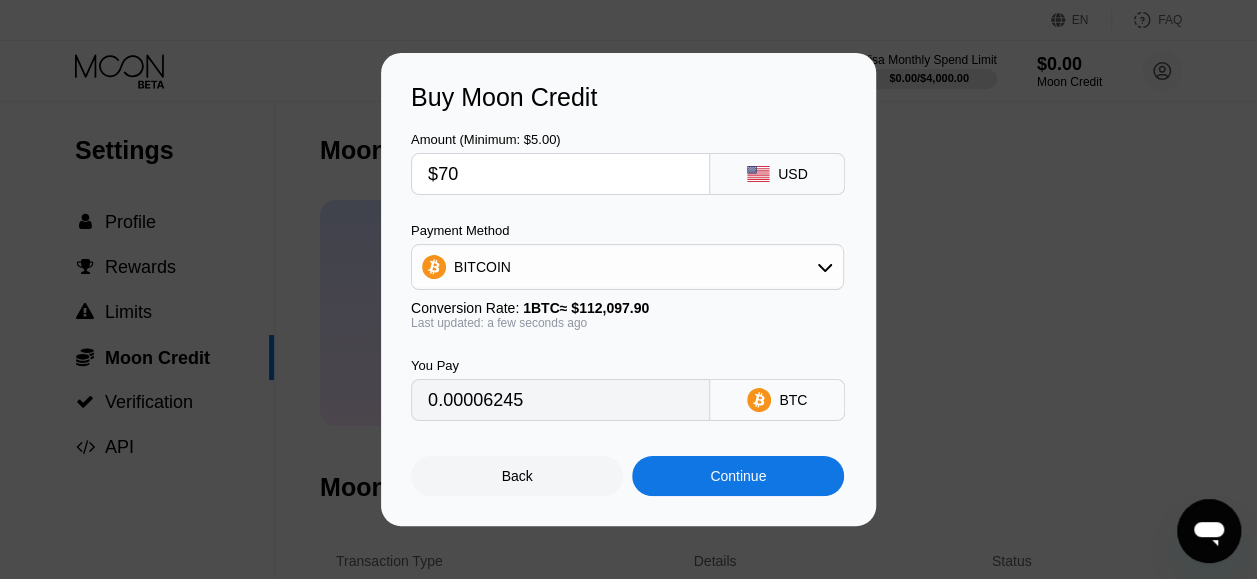type on "0.00062446" 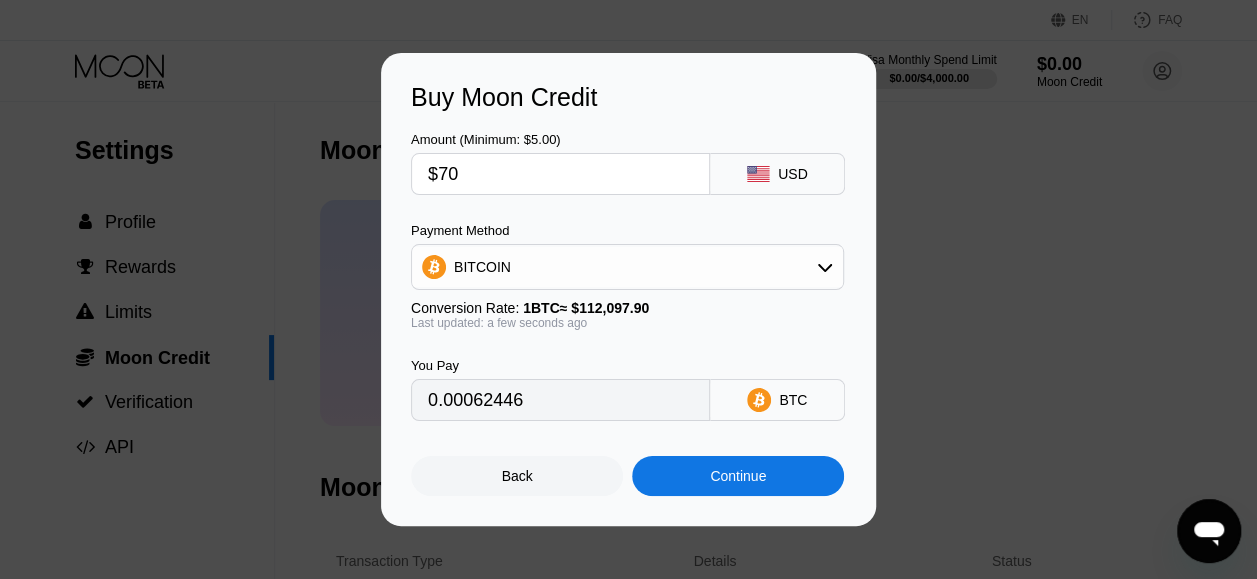 type on "$70" 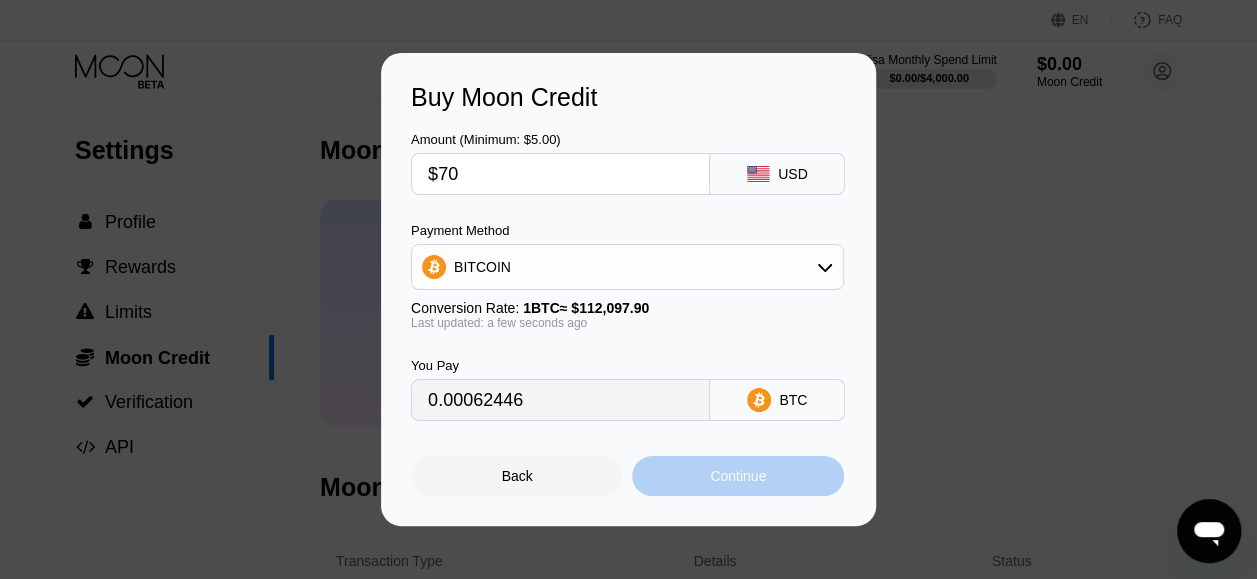 click on "Continue" at bounding box center [738, 476] 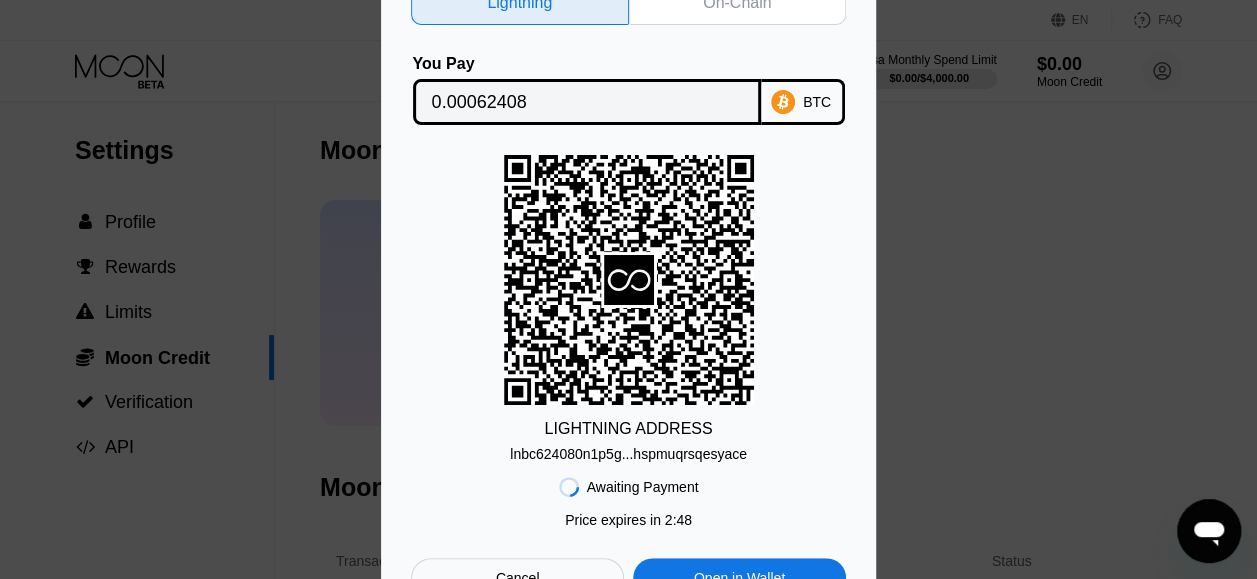 drag, startPoint x: 625, startPoint y: 452, endPoint x: 522, endPoint y: 483, distance: 107.563934 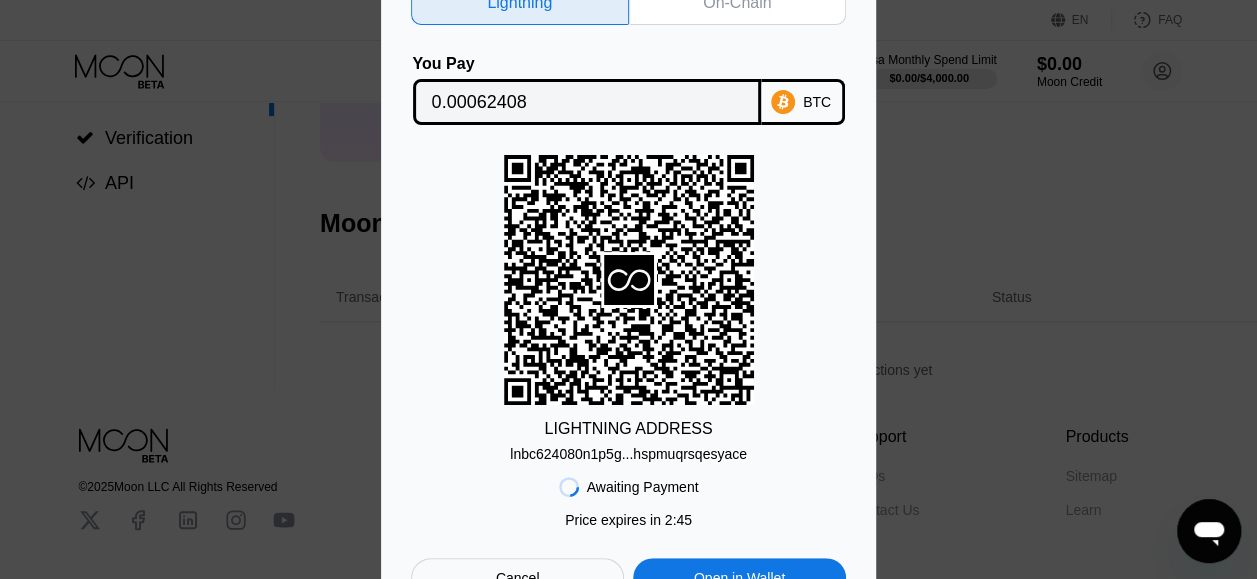 scroll, scrollTop: 404, scrollLeft: 0, axis: vertical 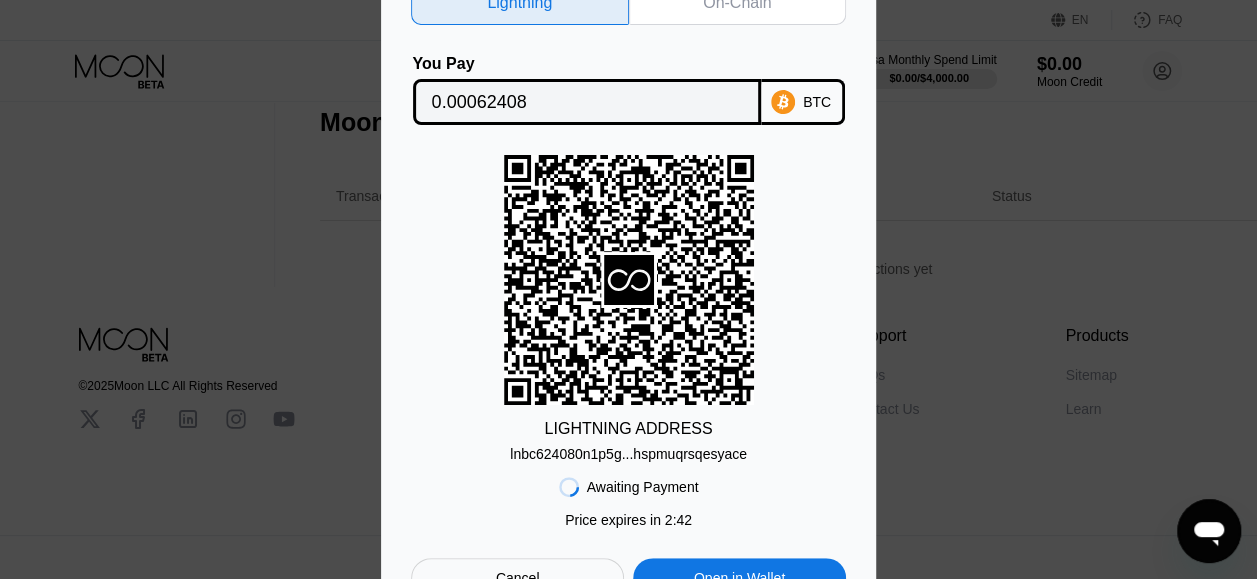 drag, startPoint x: 444, startPoint y: 231, endPoint x: 444, endPoint y: 187, distance: 44 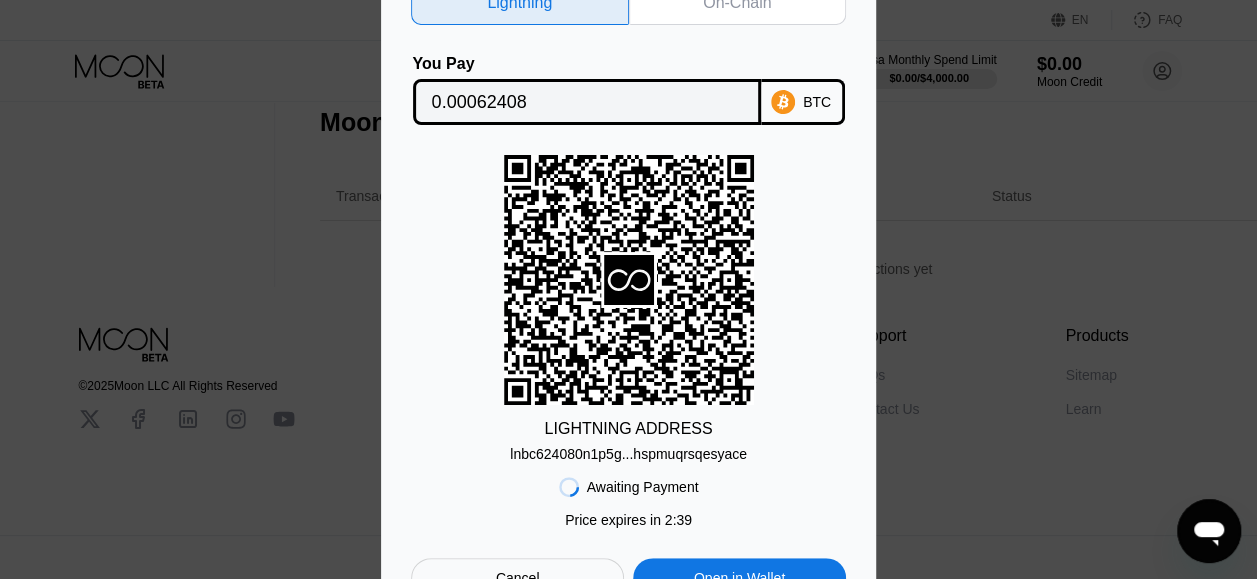 drag, startPoint x: 812, startPoint y: 317, endPoint x: 799, endPoint y: 172, distance: 145.58159 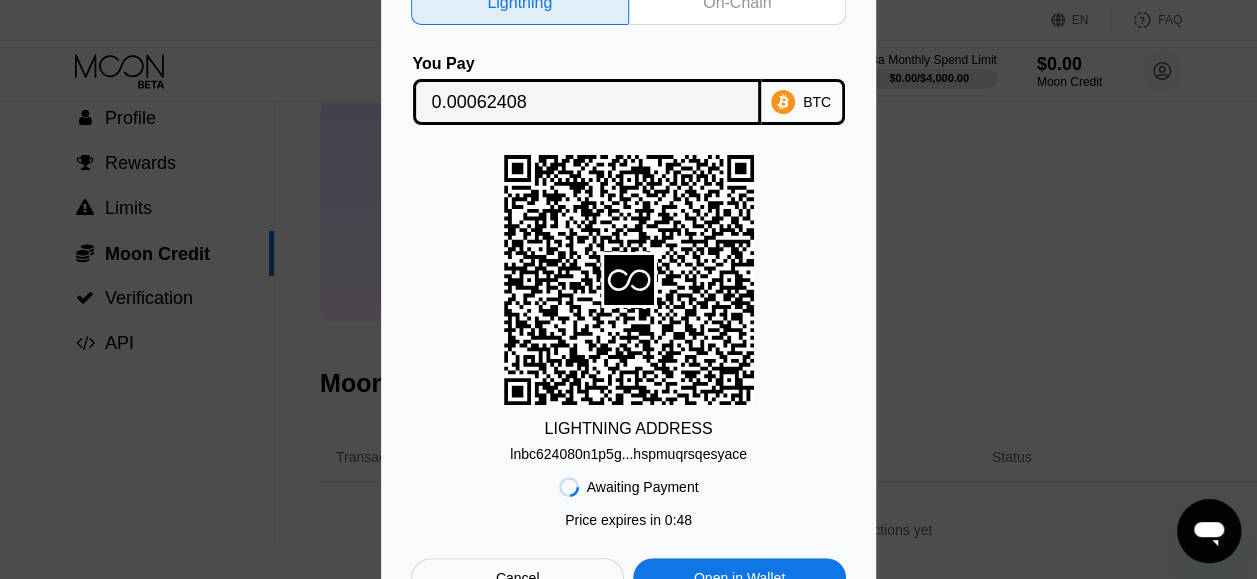 scroll, scrollTop: 0, scrollLeft: 0, axis: both 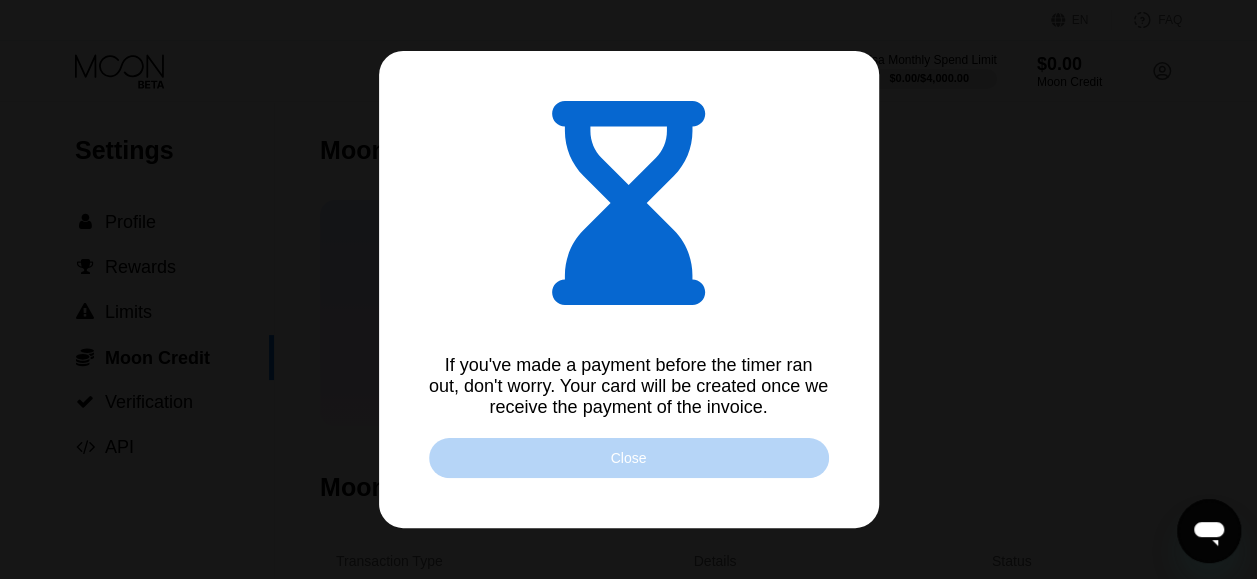 click on "Close" at bounding box center [629, 458] 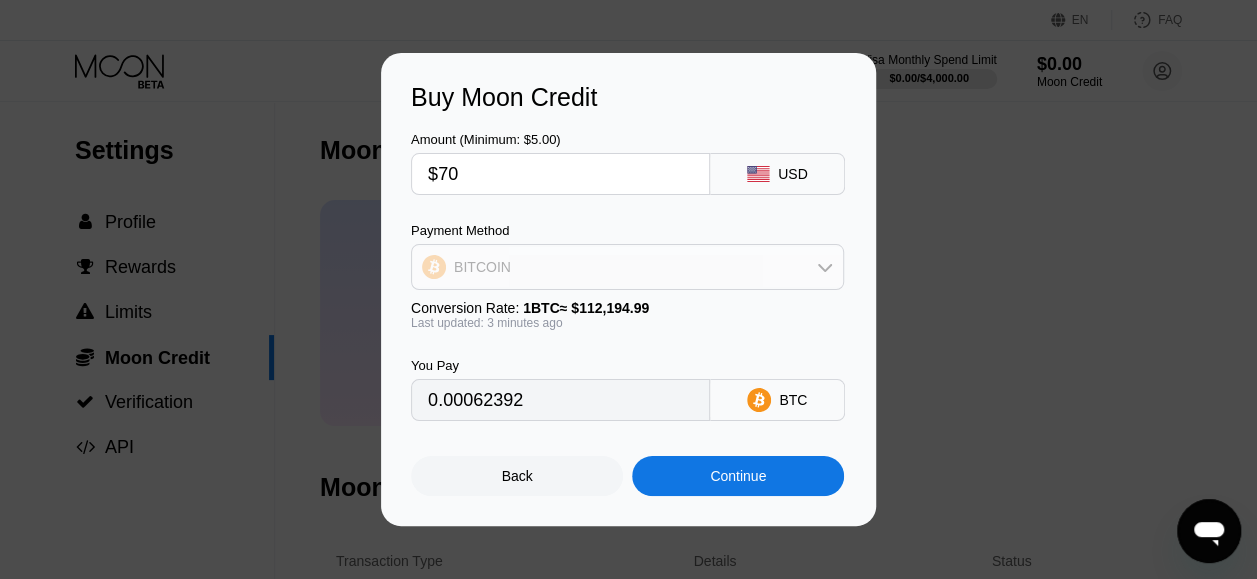 click 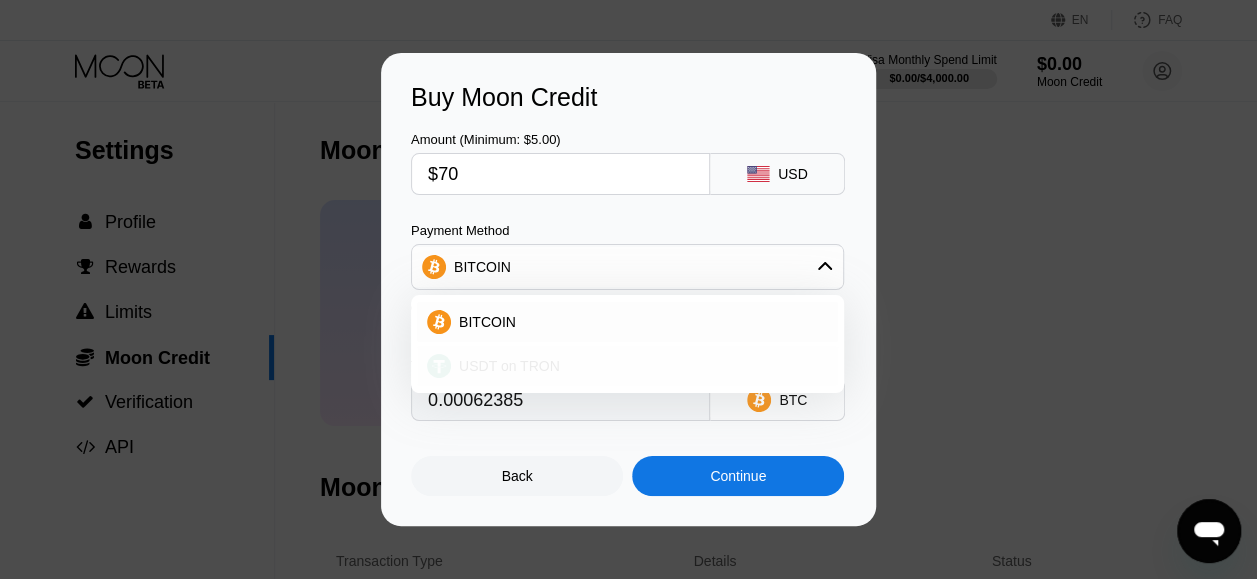 click on "USDT on TRON" at bounding box center (639, 366) 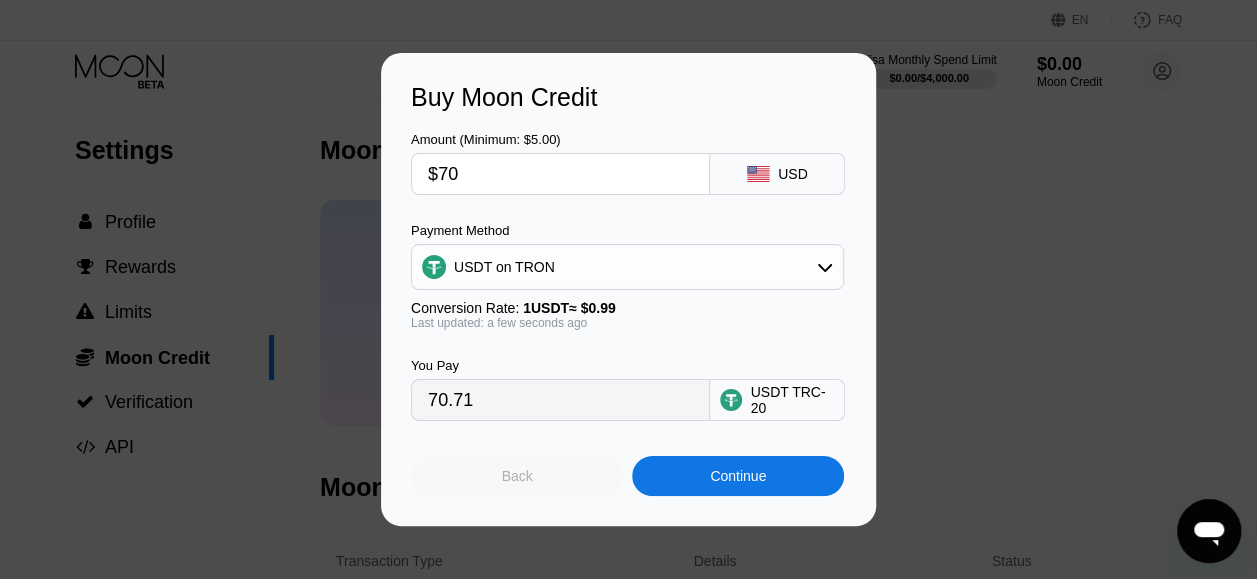 click on "Back" at bounding box center (517, 476) 